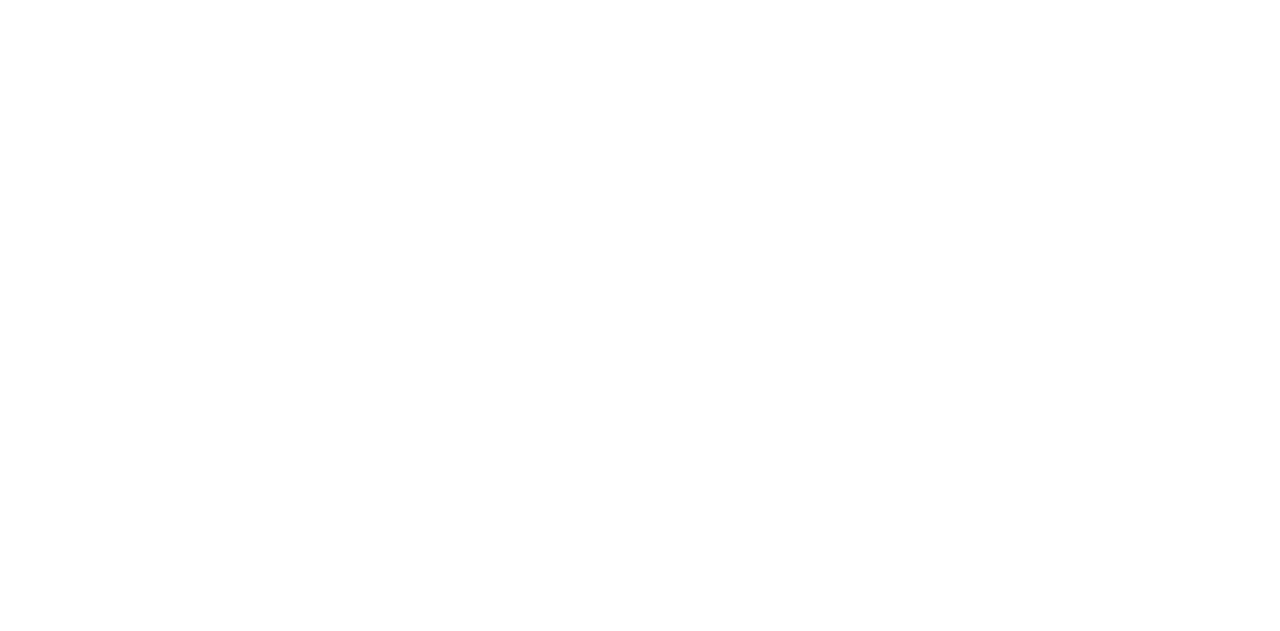 scroll, scrollTop: 0, scrollLeft: 0, axis: both 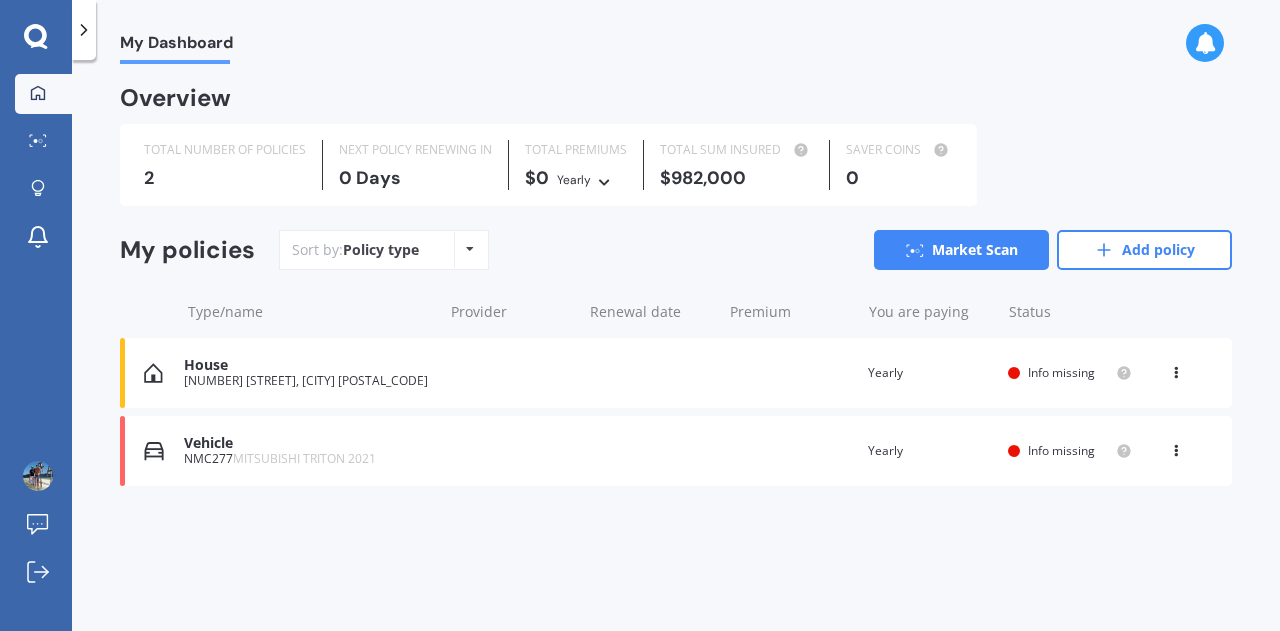 click on "Vehicle" at bounding box center (308, 443) 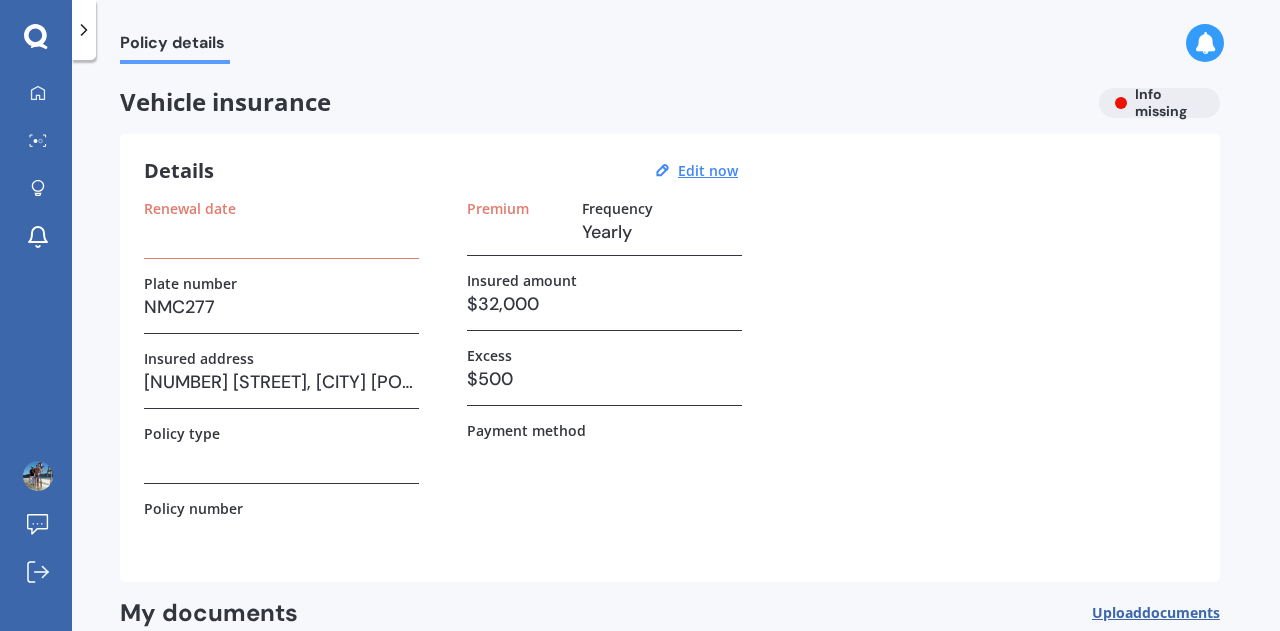 click at bounding box center (281, 457) 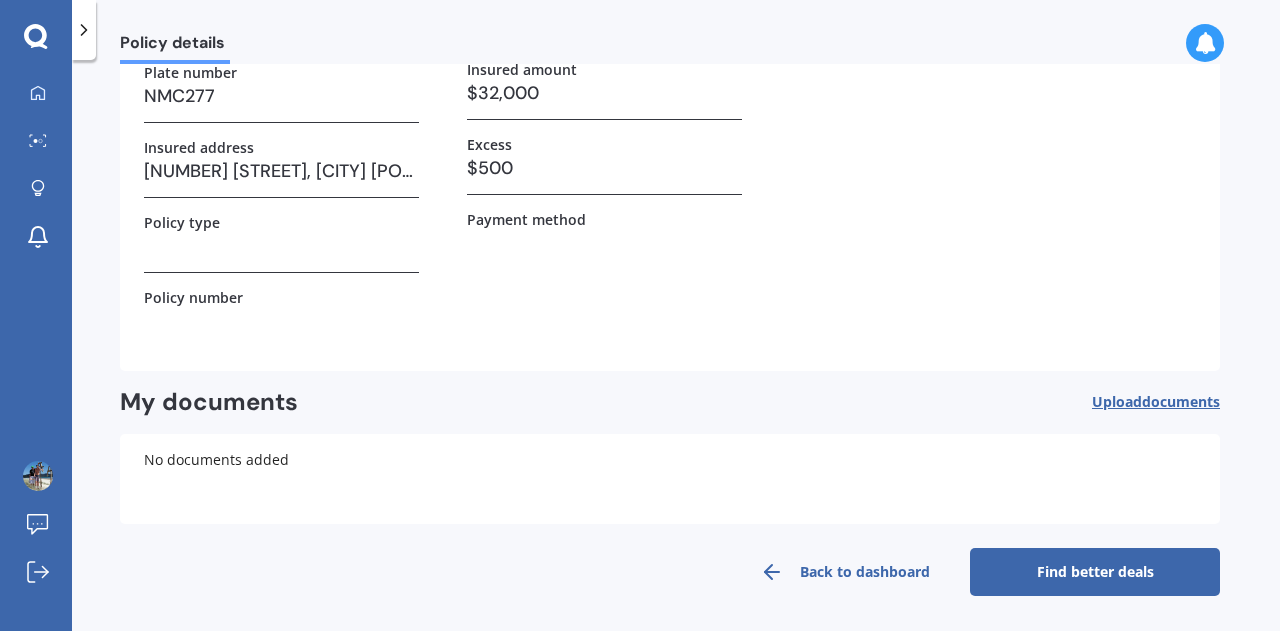 scroll, scrollTop: 210, scrollLeft: 0, axis: vertical 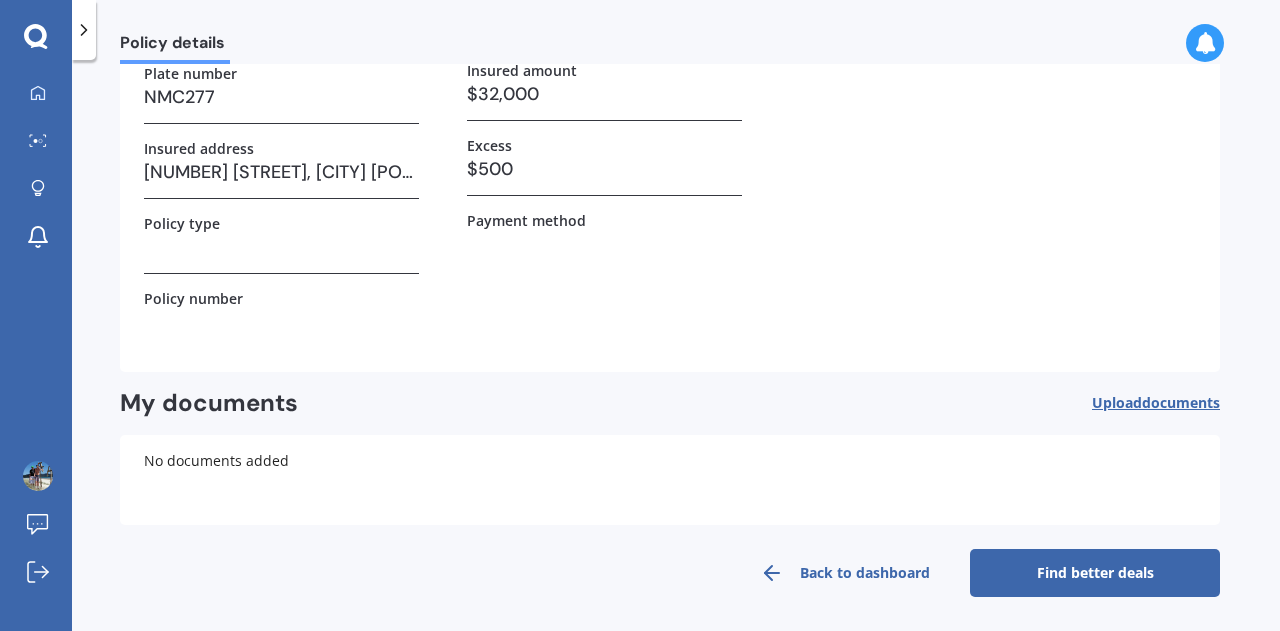 click on "Find better deals" at bounding box center (1095, 573) 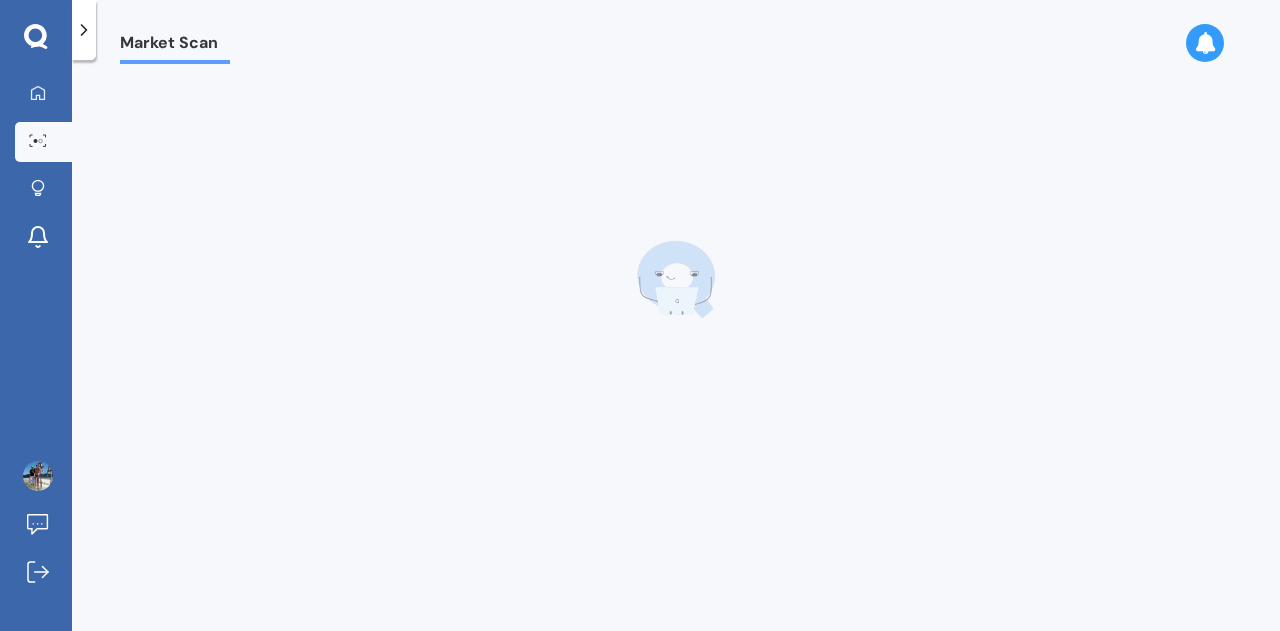 scroll, scrollTop: 0, scrollLeft: 0, axis: both 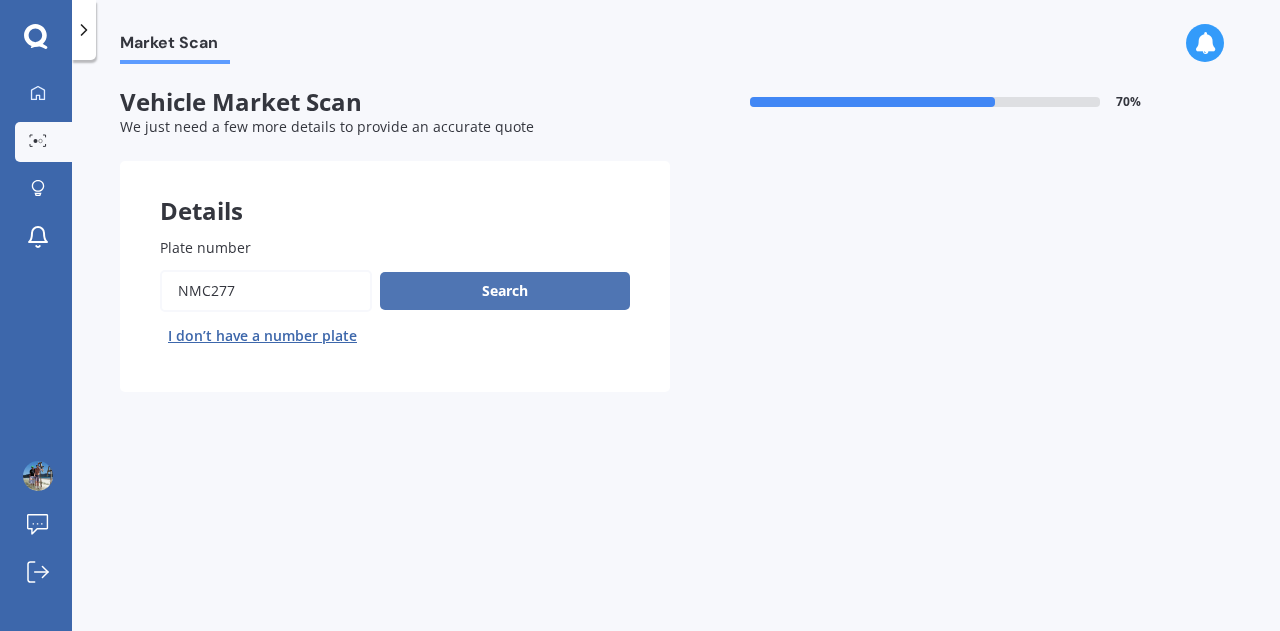 click on "Search" at bounding box center (505, 291) 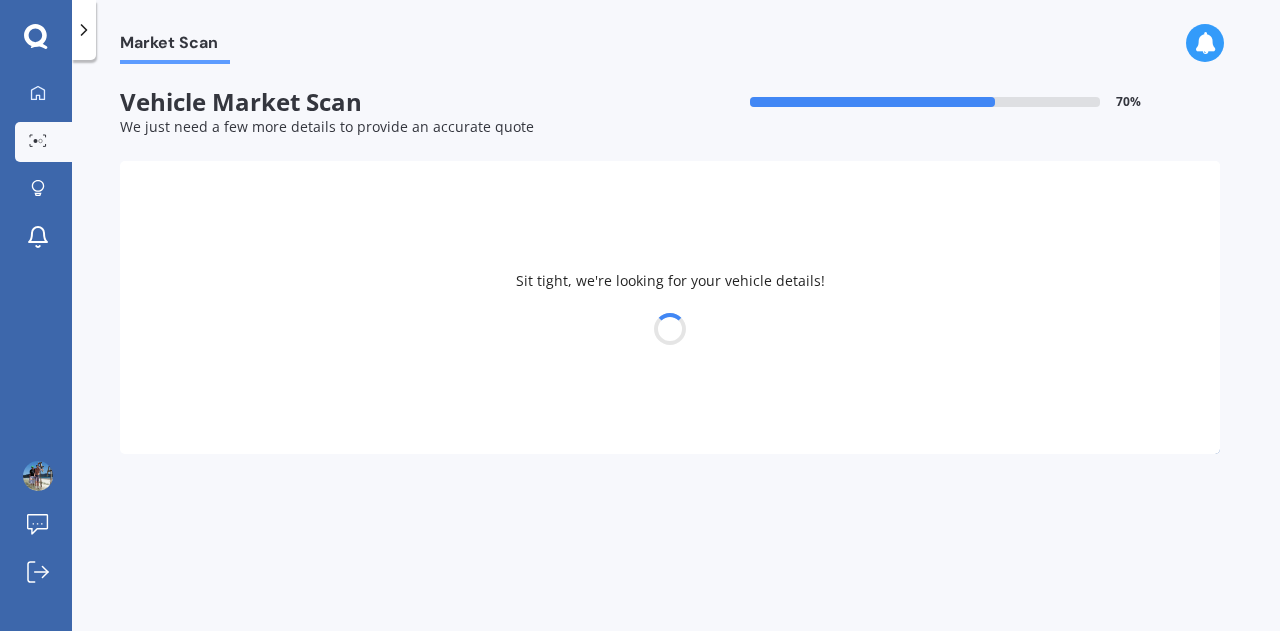 select on "MITSUBISHI" 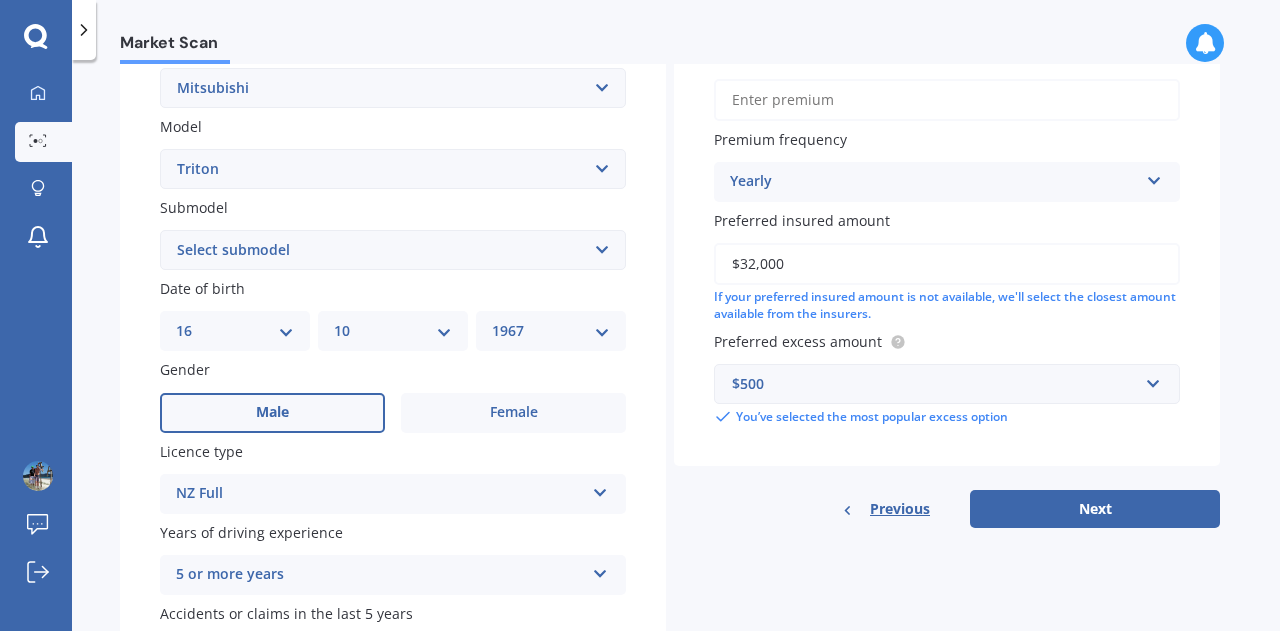 scroll, scrollTop: 324, scrollLeft: 0, axis: vertical 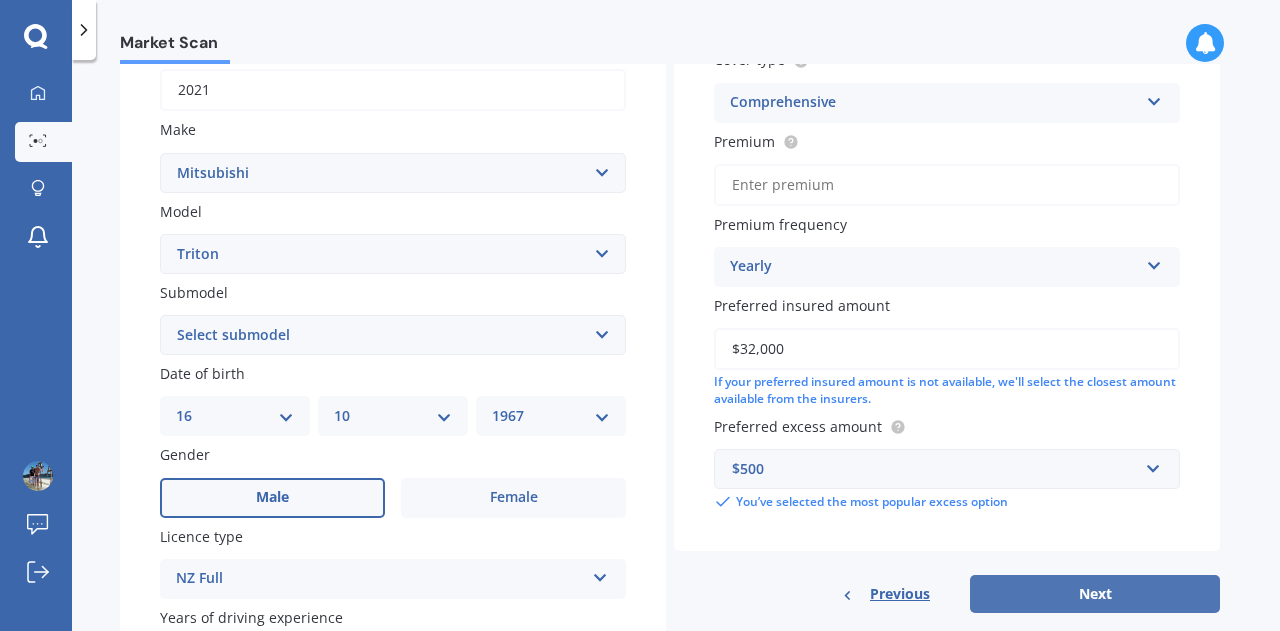 click on "Next" at bounding box center [1095, 594] 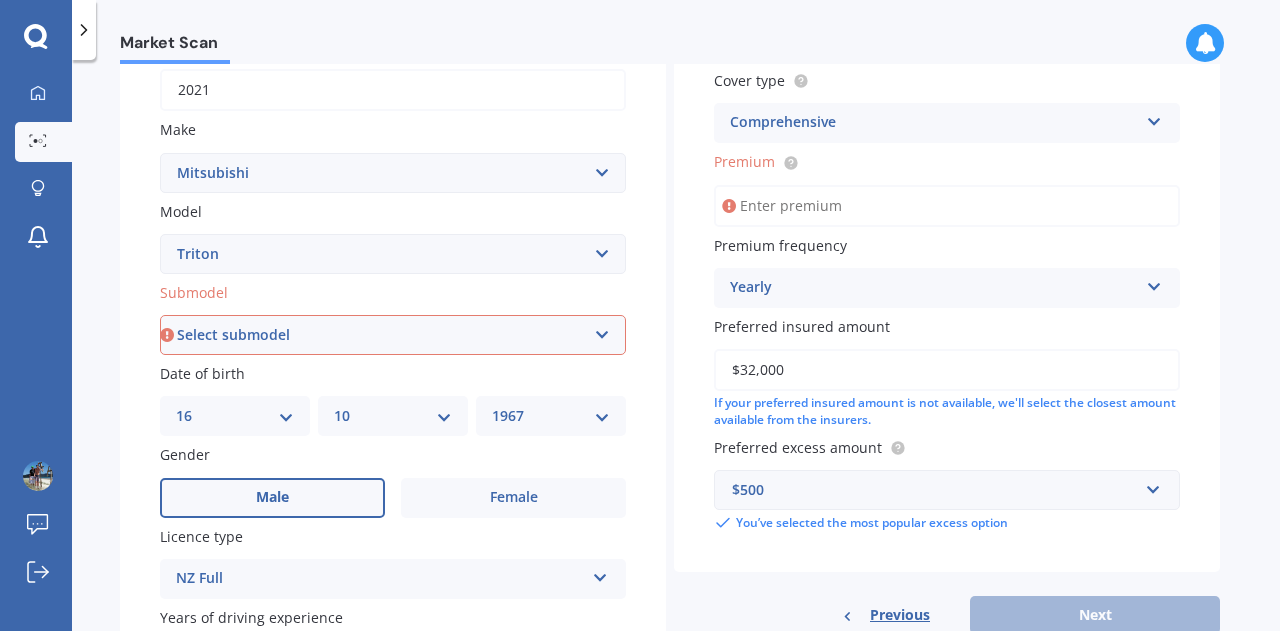 select on "4WD DOUBLE CAB GLS 2.4D" 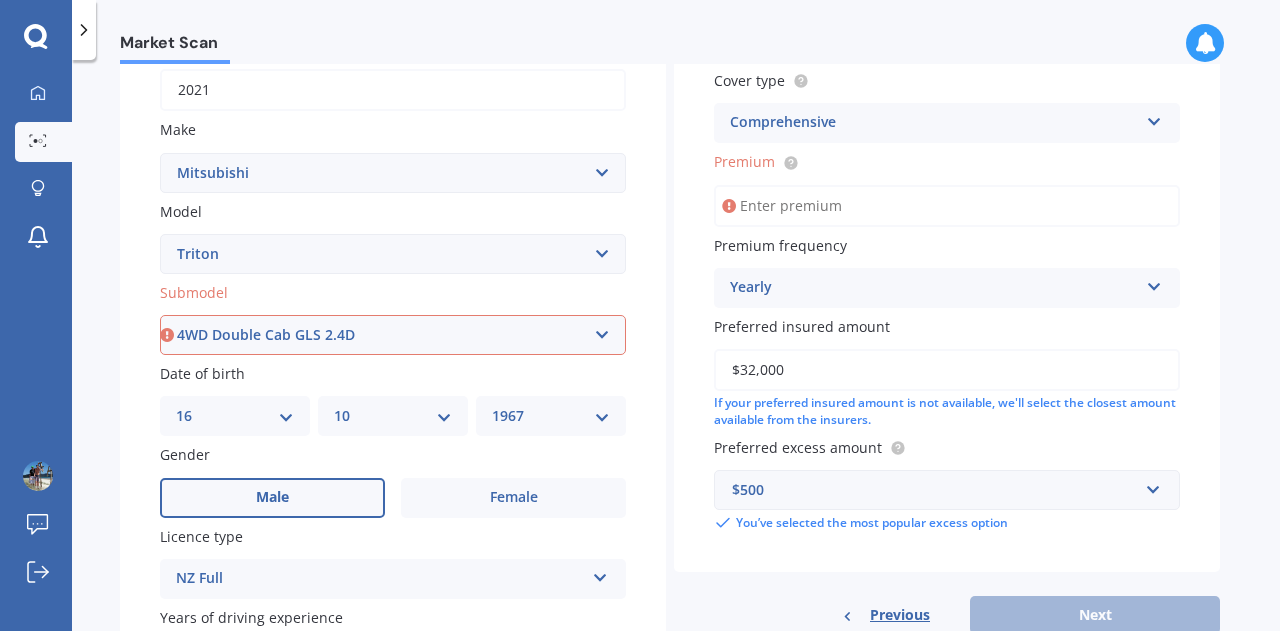 scroll, scrollTop: 442, scrollLeft: 0, axis: vertical 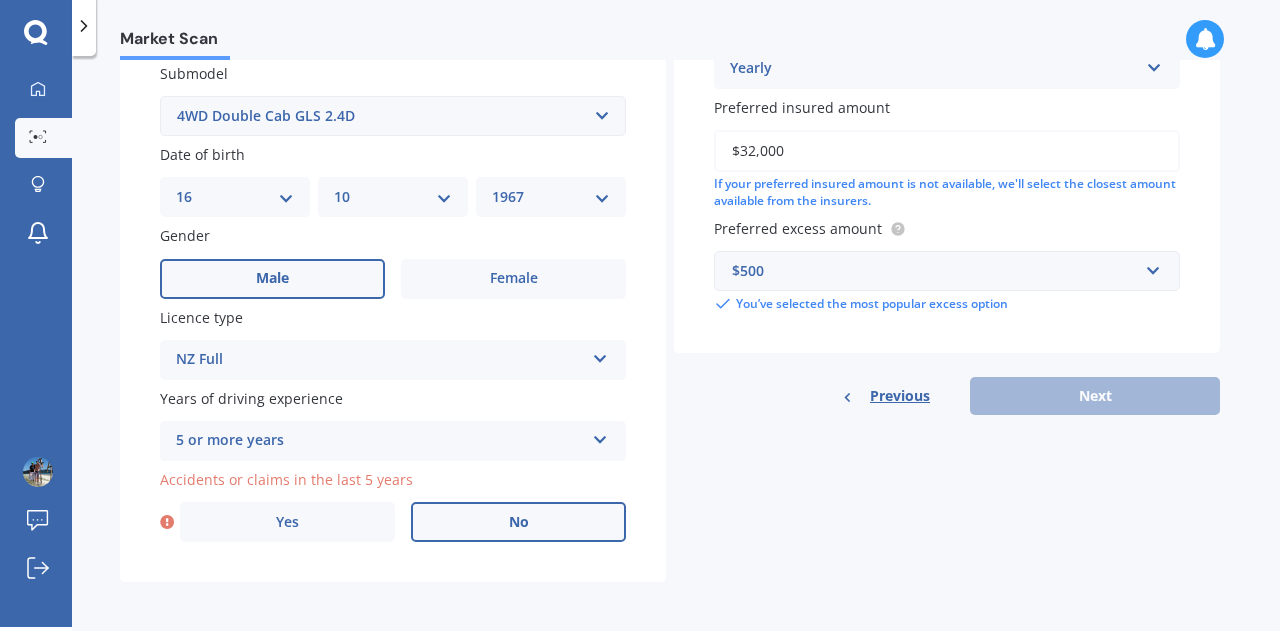 click on "No" at bounding box center (518, 522) 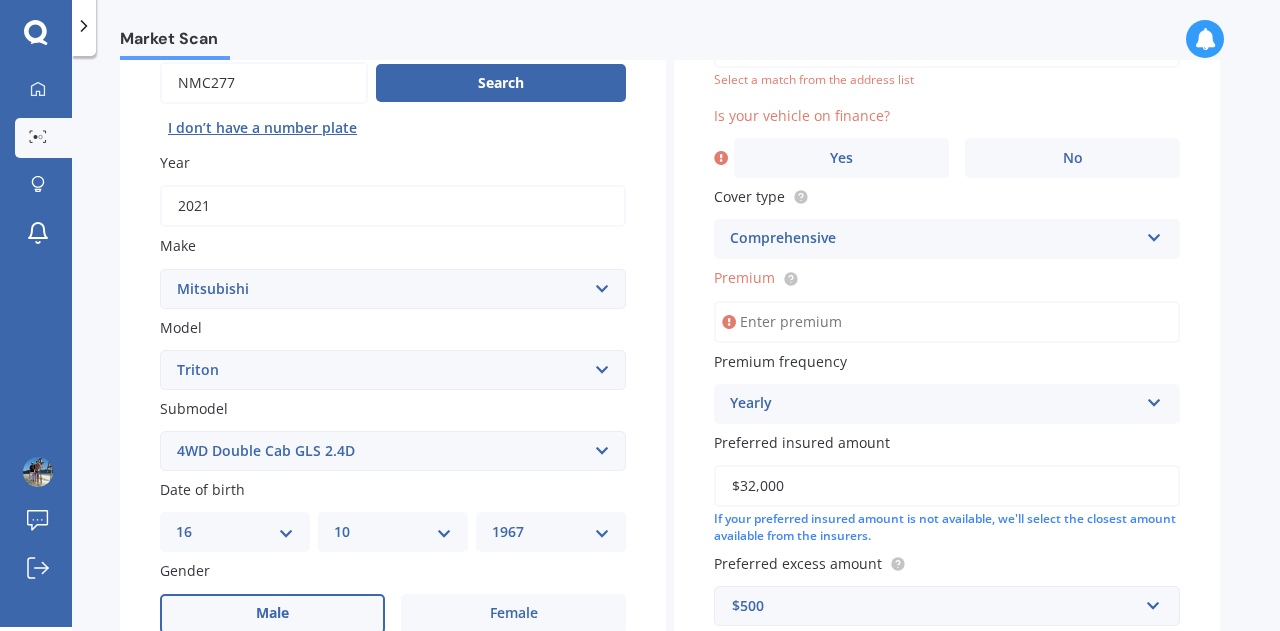 scroll, scrollTop: 135, scrollLeft: 0, axis: vertical 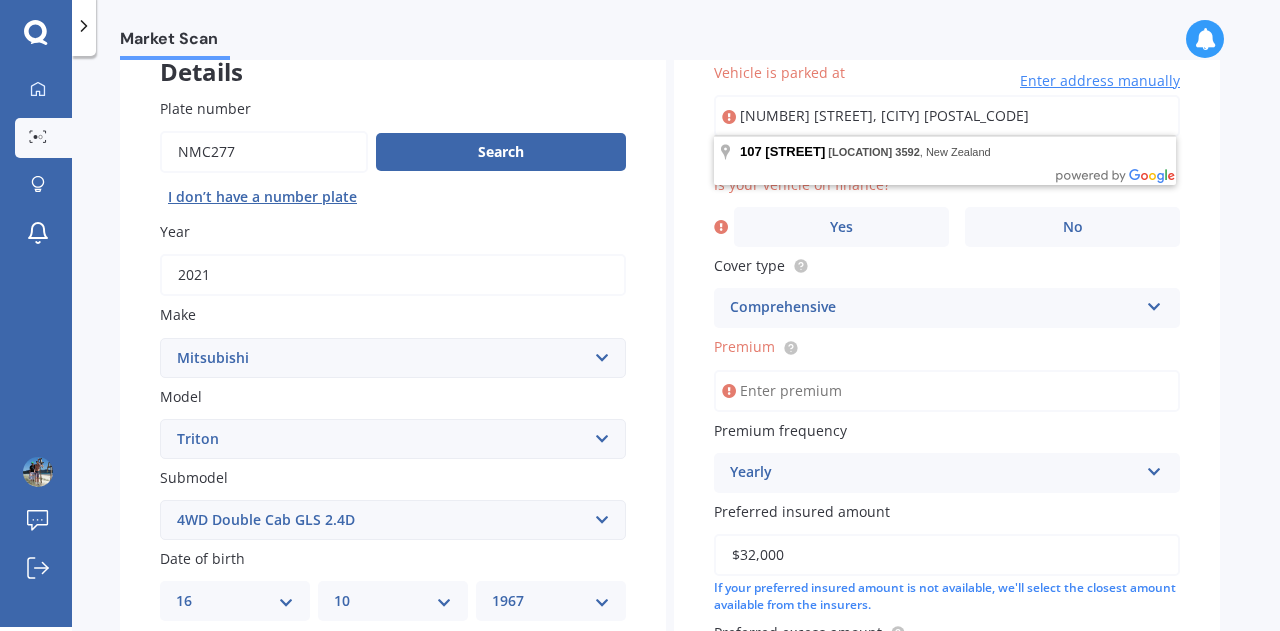 click on "107 Pine Close, Matarangi 3592" at bounding box center (947, 116) 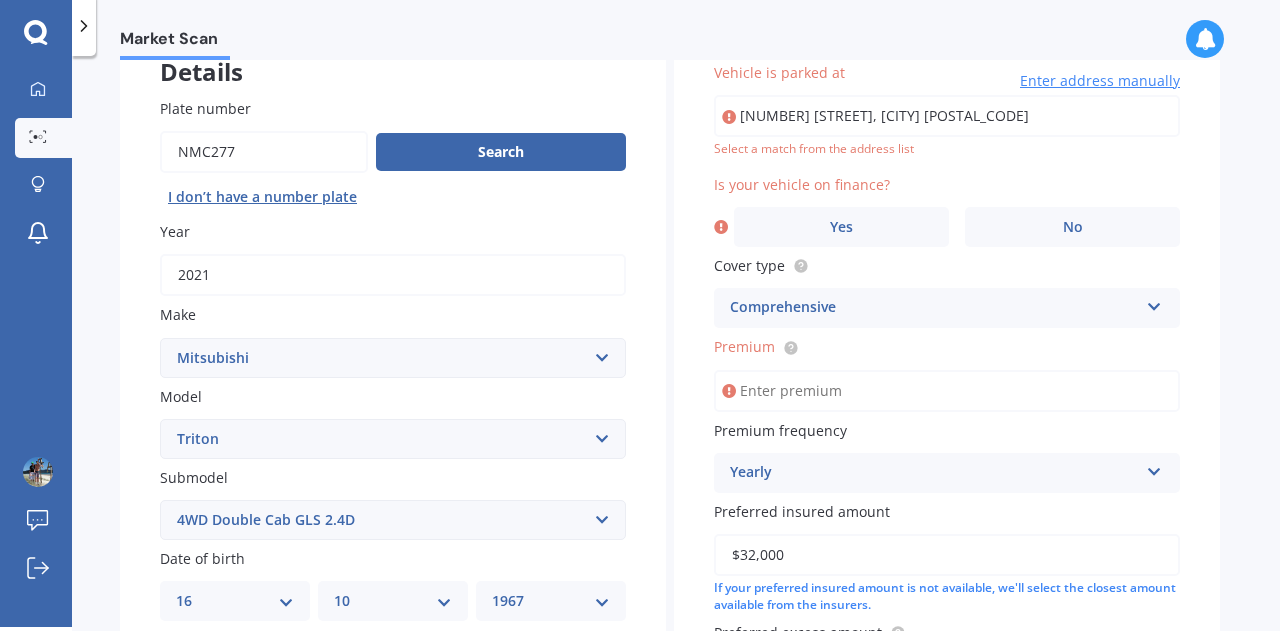 click on "107 Pine Close, Matarangi 3592" at bounding box center [947, 116] 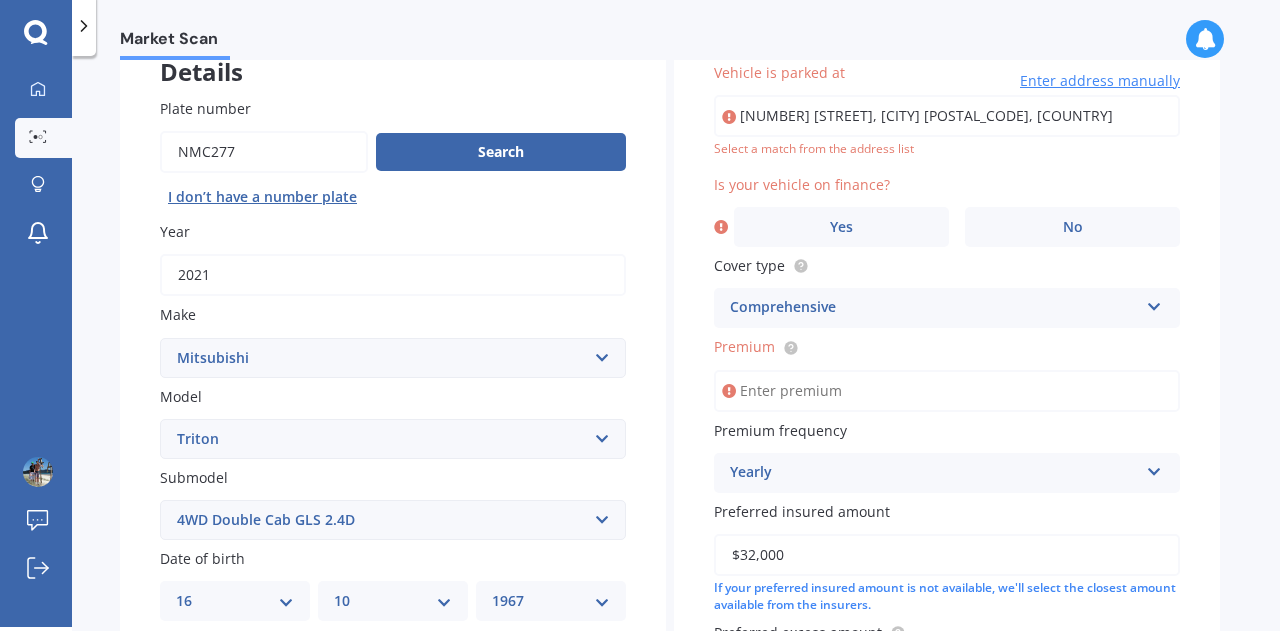 type on "107 Pine Close, Matarangi 3592" 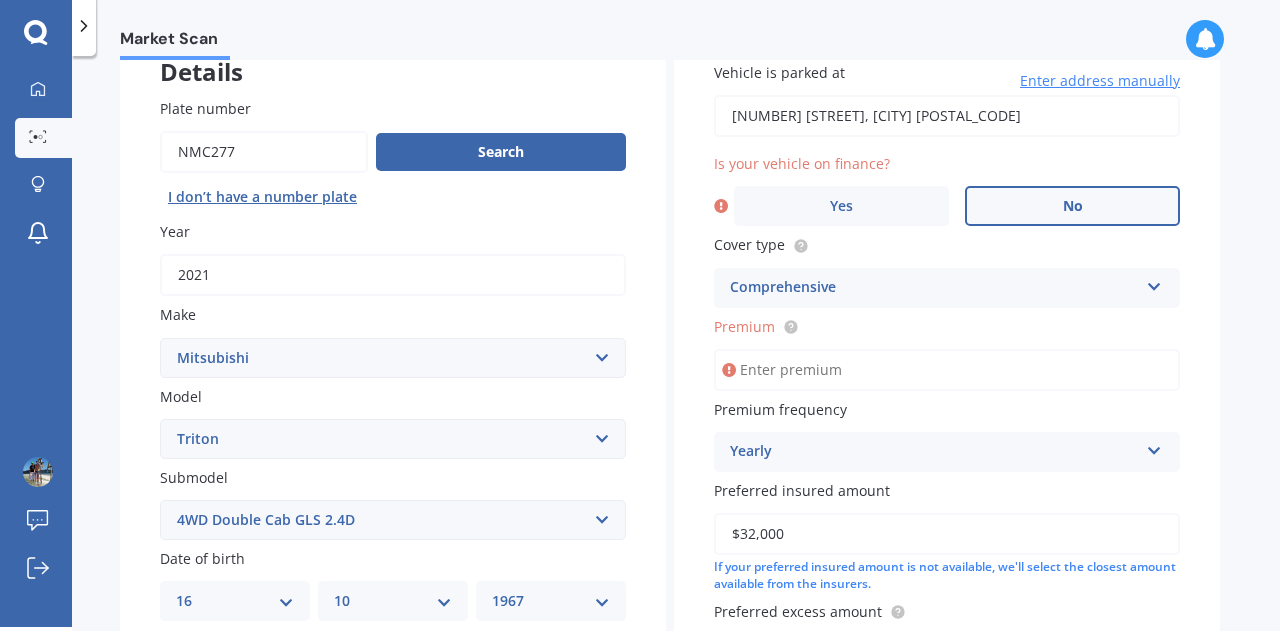 click on "No" at bounding box center (1072, 206) 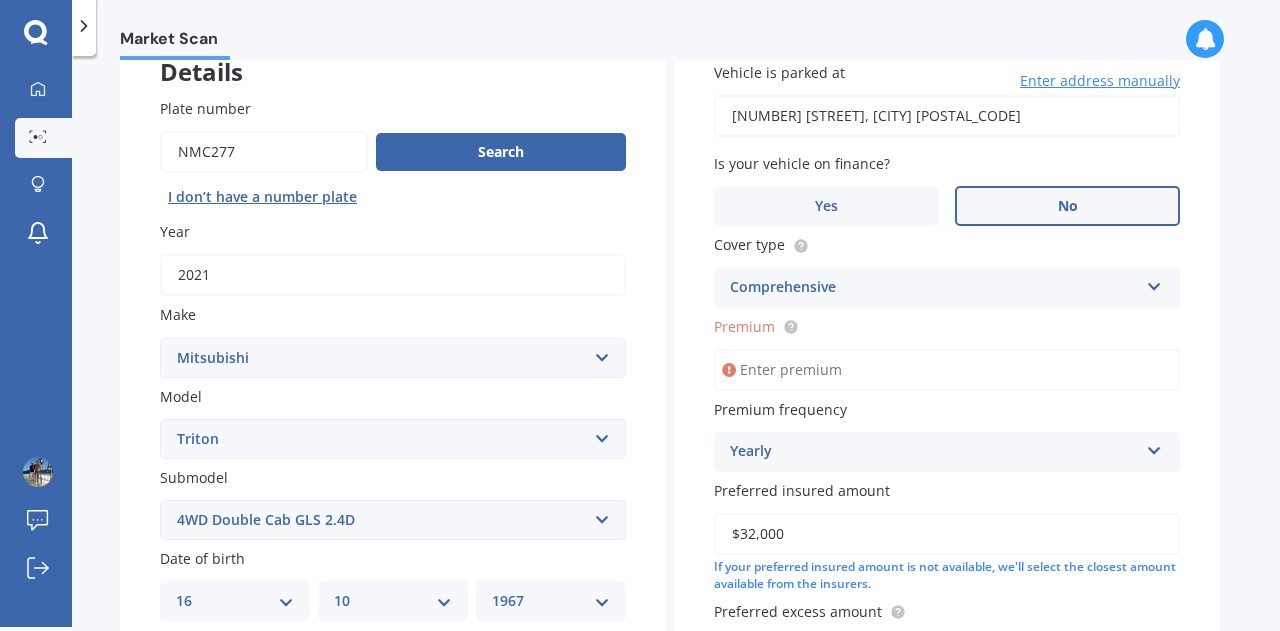 click at bounding box center [1154, 283] 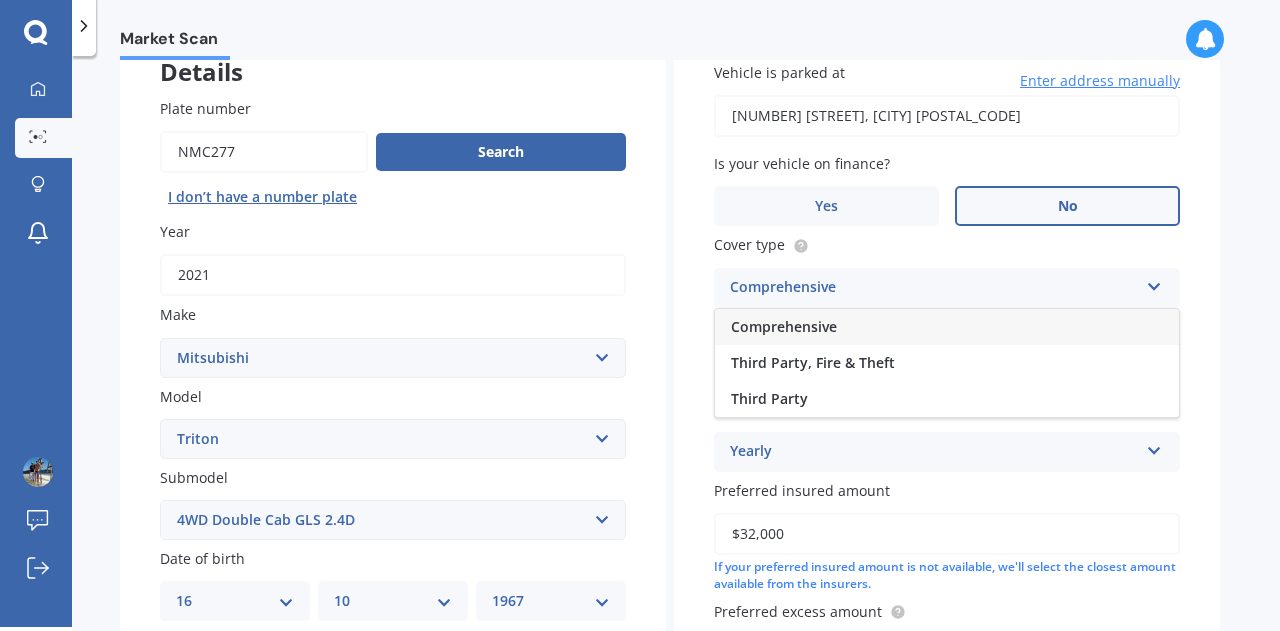 click at bounding box center (1154, 283) 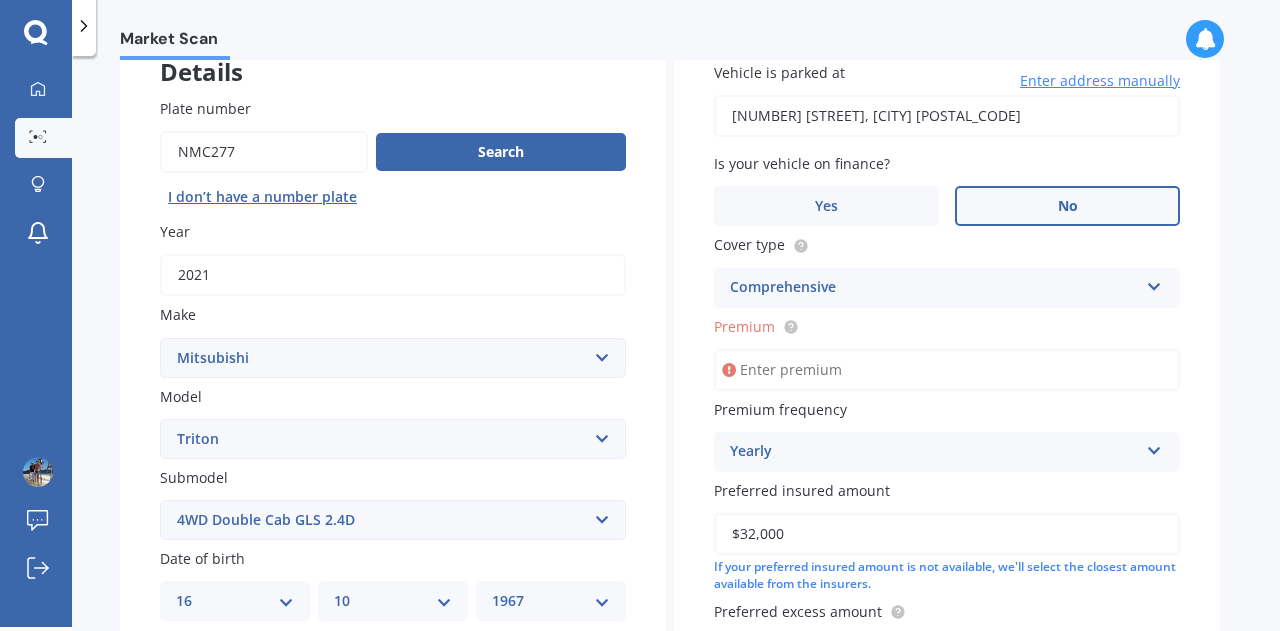 click on "Premium" at bounding box center (947, 370) 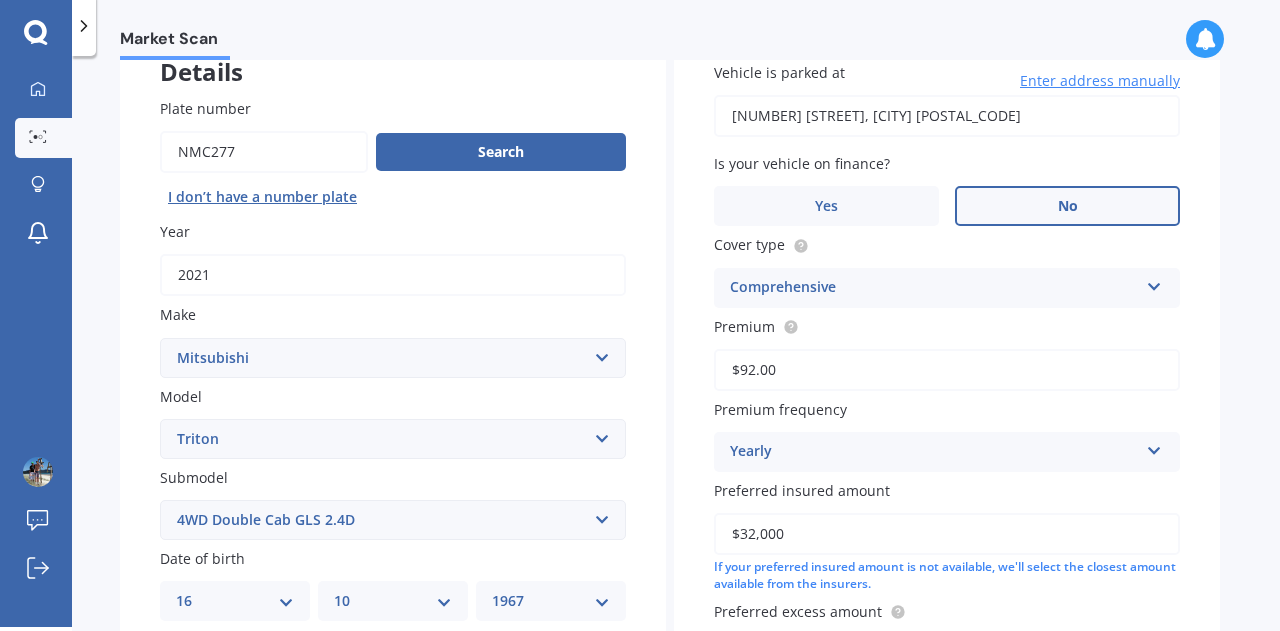 type on "$927.00" 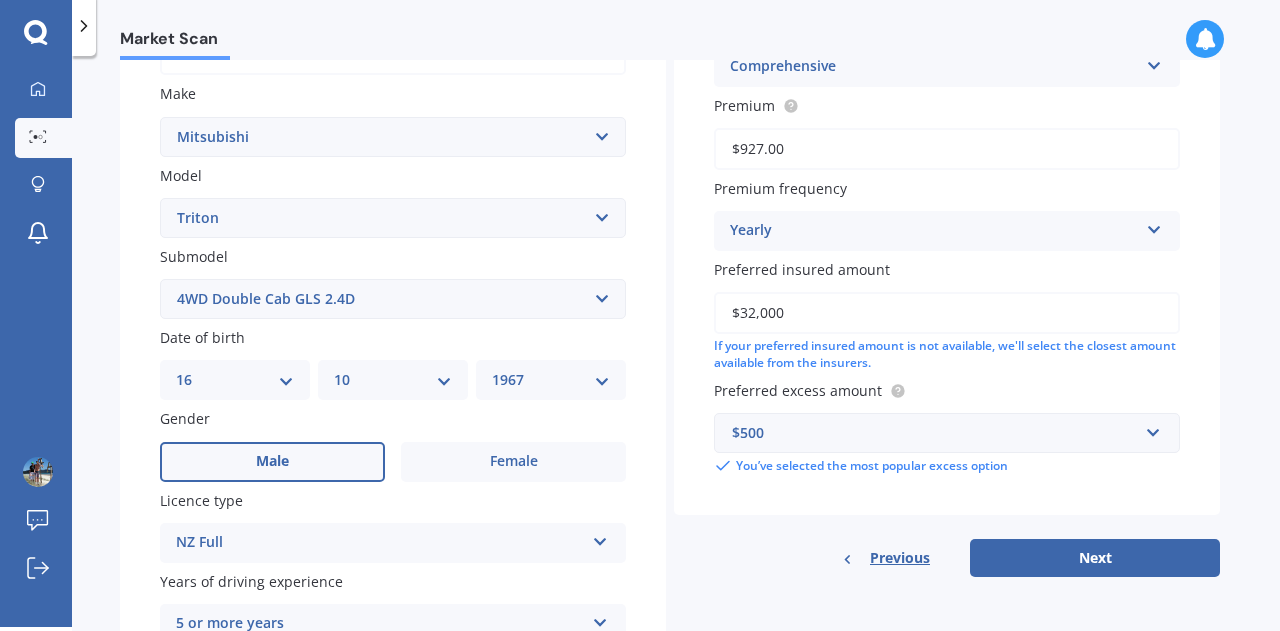 scroll, scrollTop: 357, scrollLeft: 0, axis: vertical 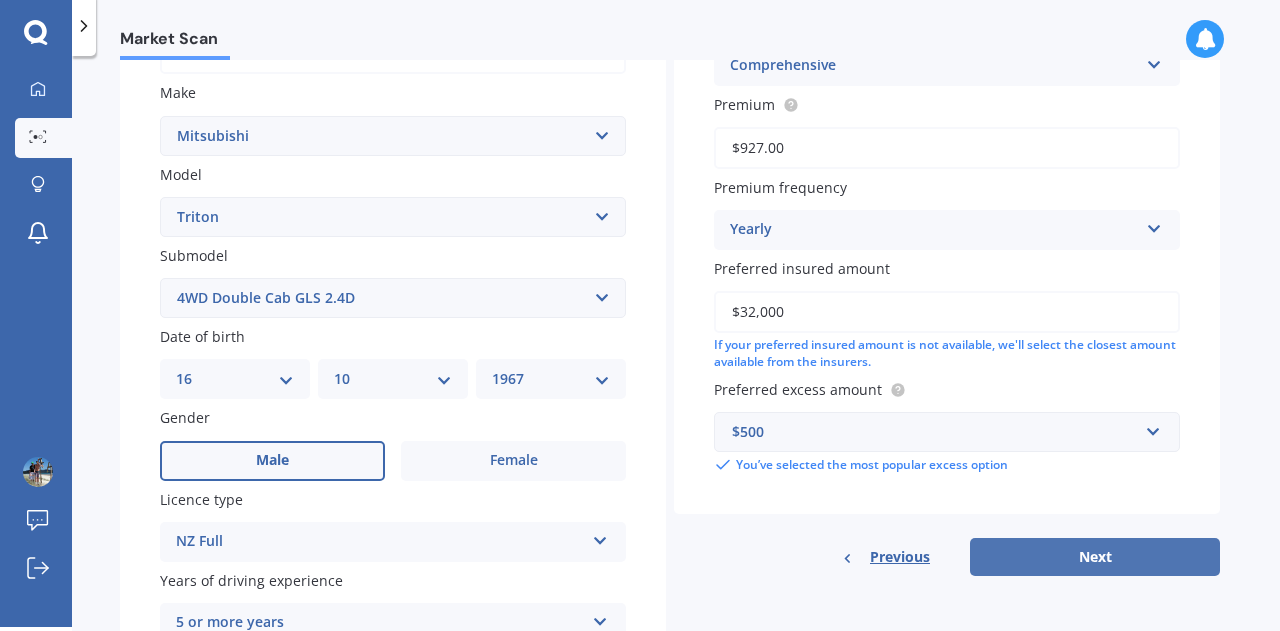 click on "Next" at bounding box center [1095, 557] 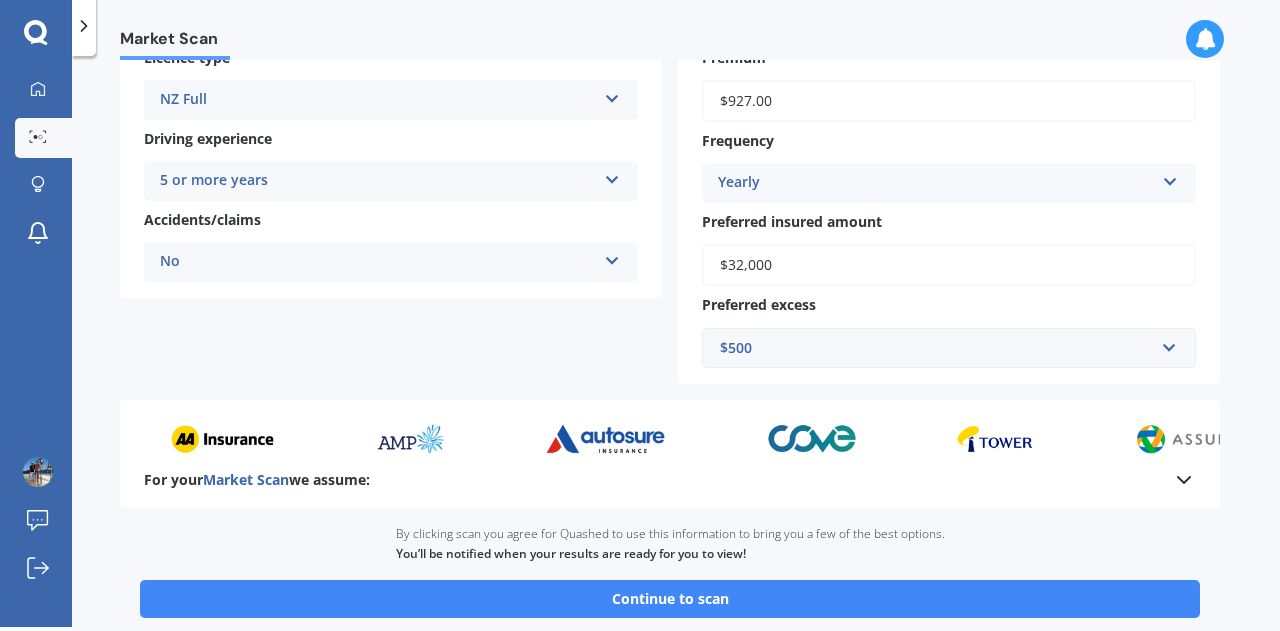 scroll, scrollTop: 373, scrollLeft: 0, axis: vertical 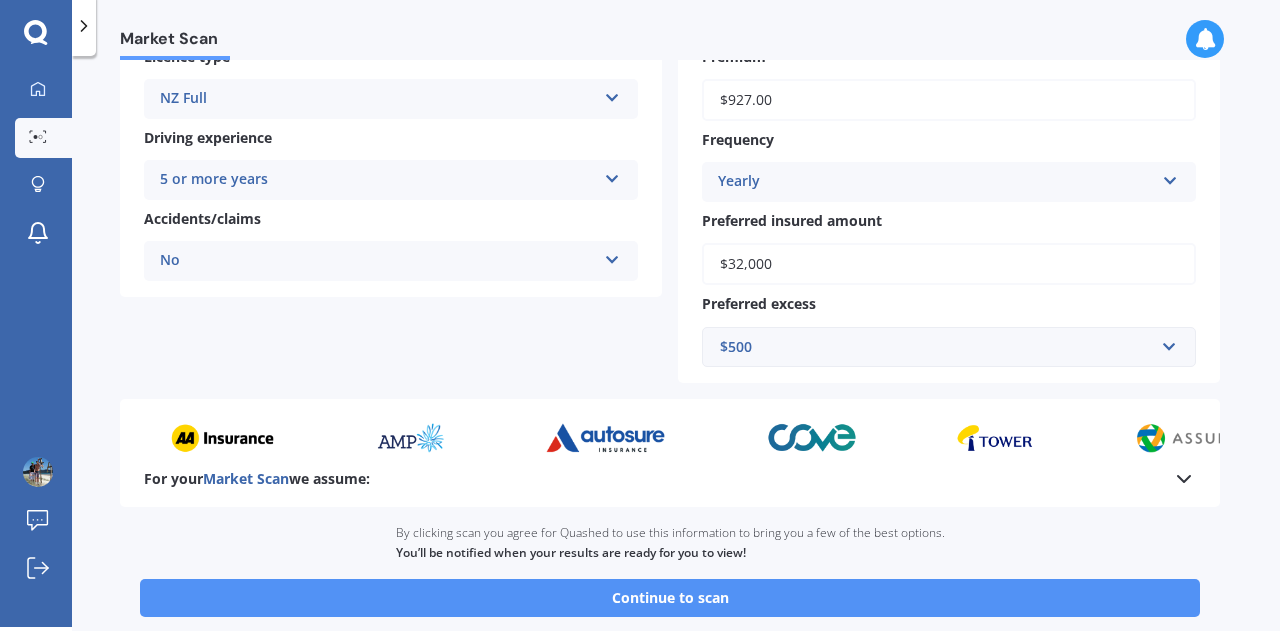 click on "Continue to scan" at bounding box center (670, 598) 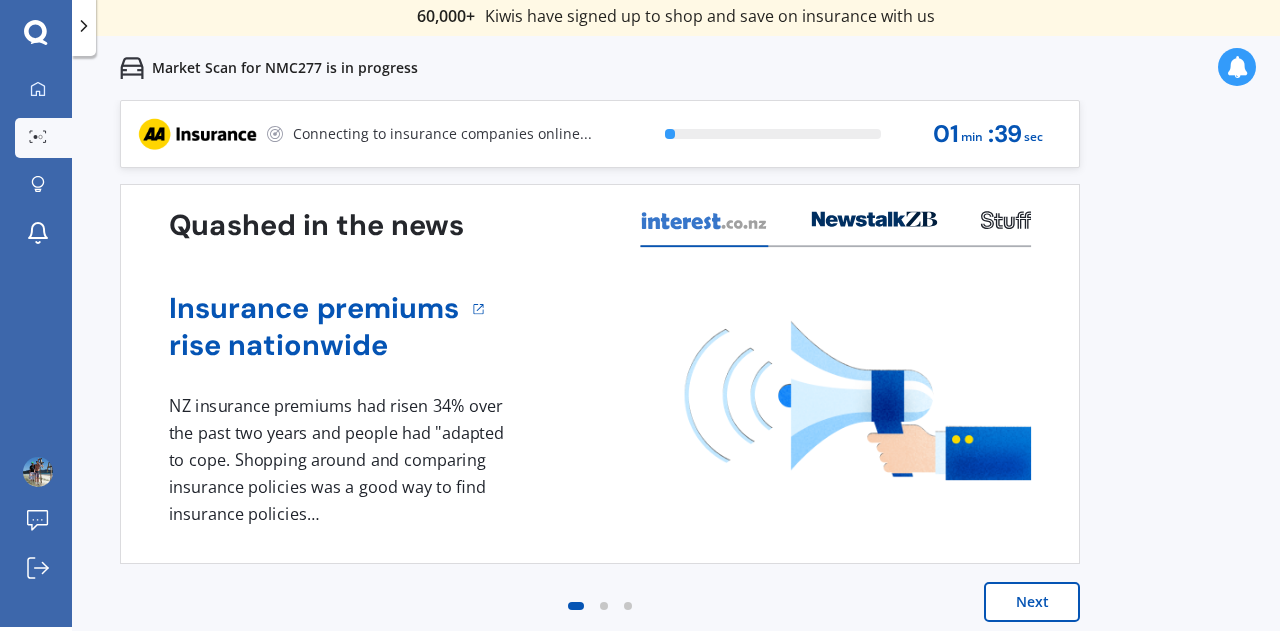 scroll, scrollTop: 0, scrollLeft: 0, axis: both 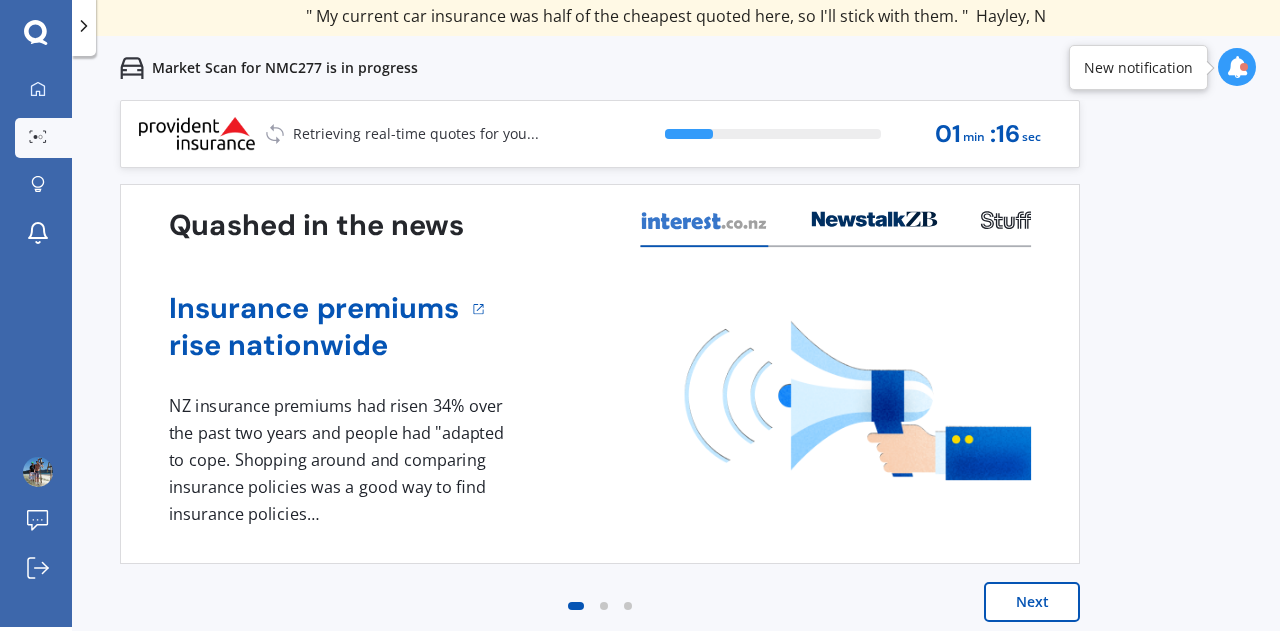 click on "Next" at bounding box center (1032, 602) 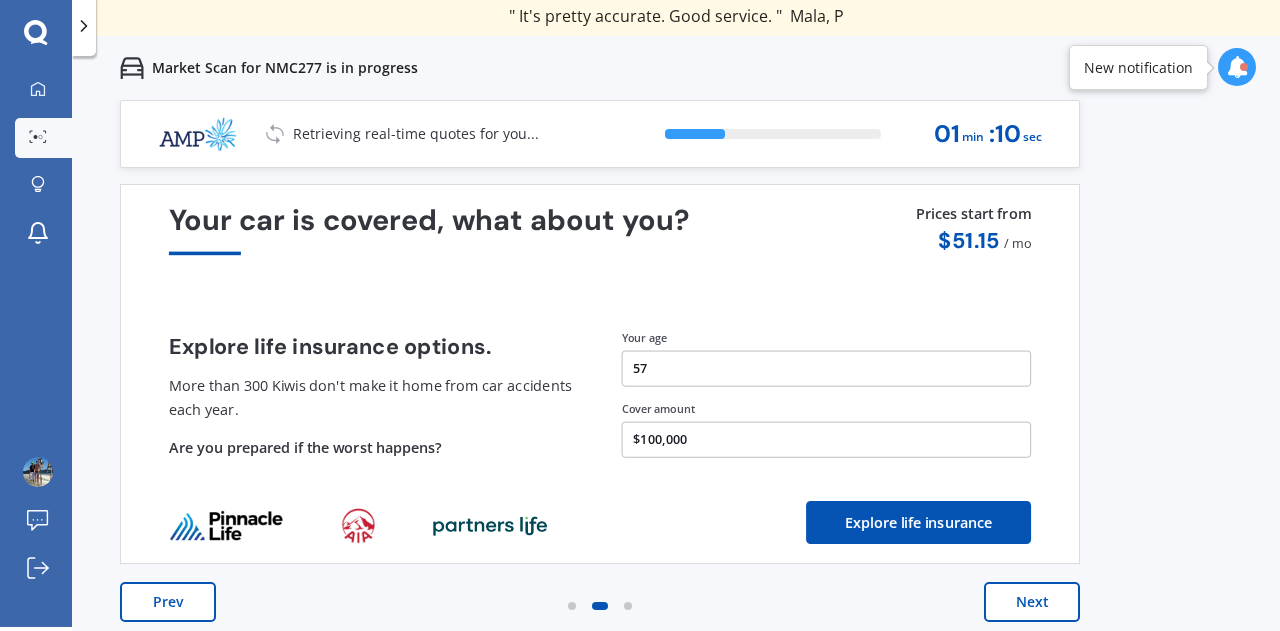 scroll, scrollTop: 0, scrollLeft: 0, axis: both 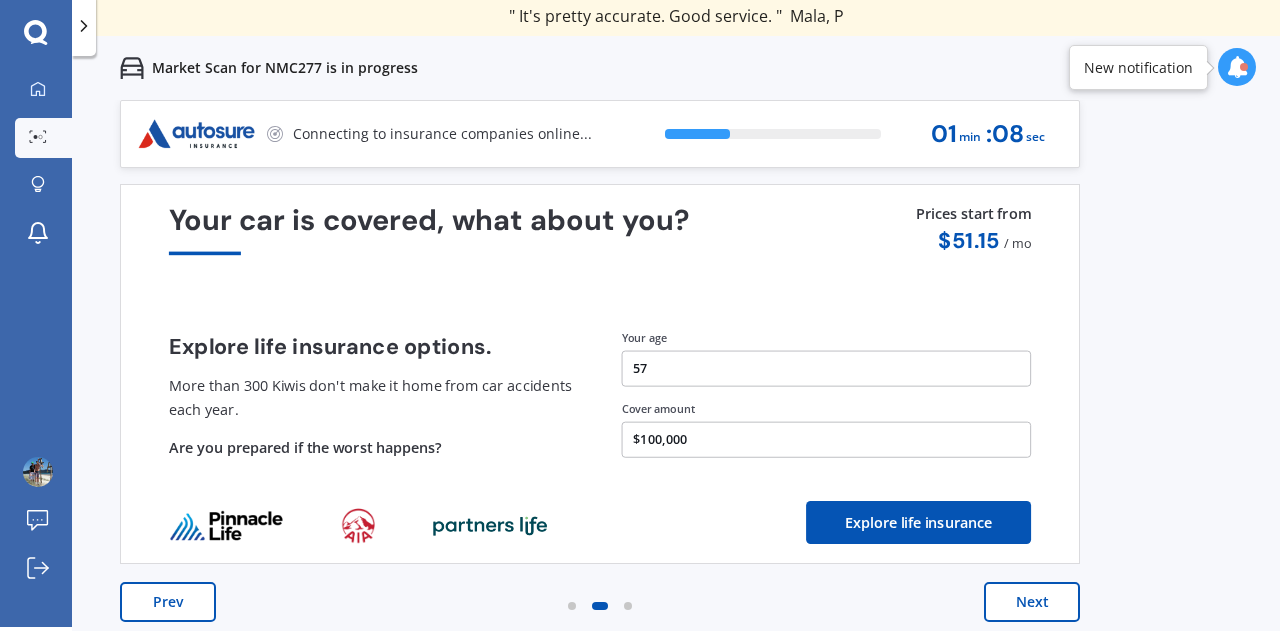 click on "Next" at bounding box center (1032, 602) 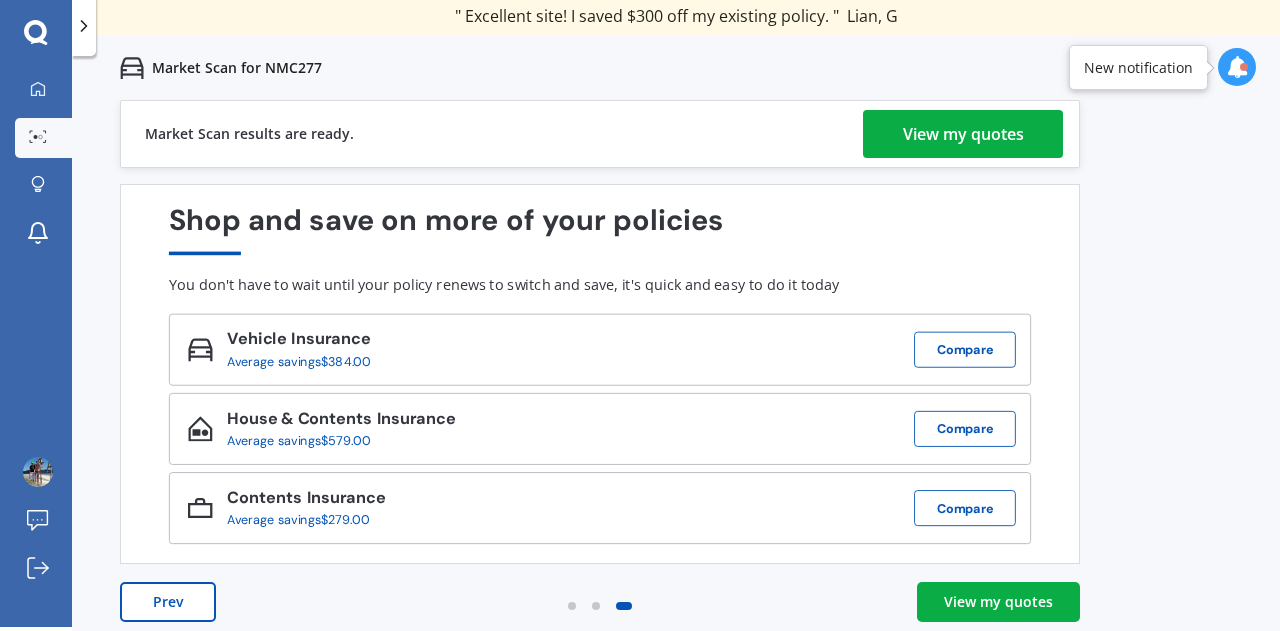 scroll, scrollTop: 0, scrollLeft: 0, axis: both 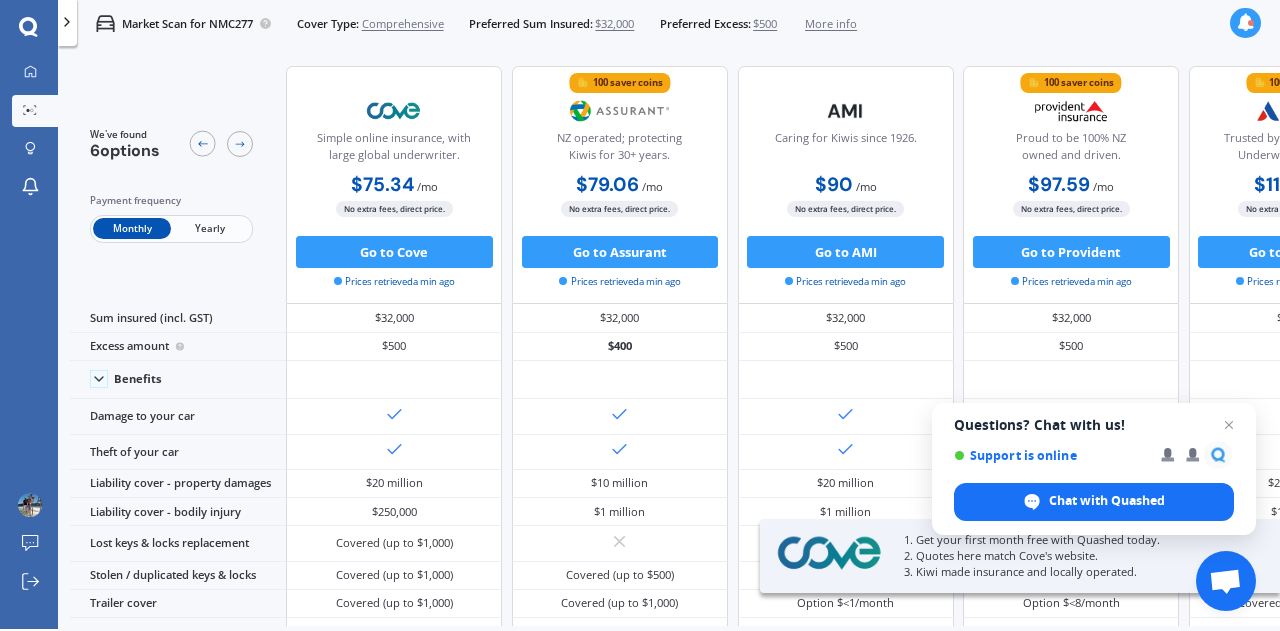 click on "Yearly" at bounding box center (210, 228) 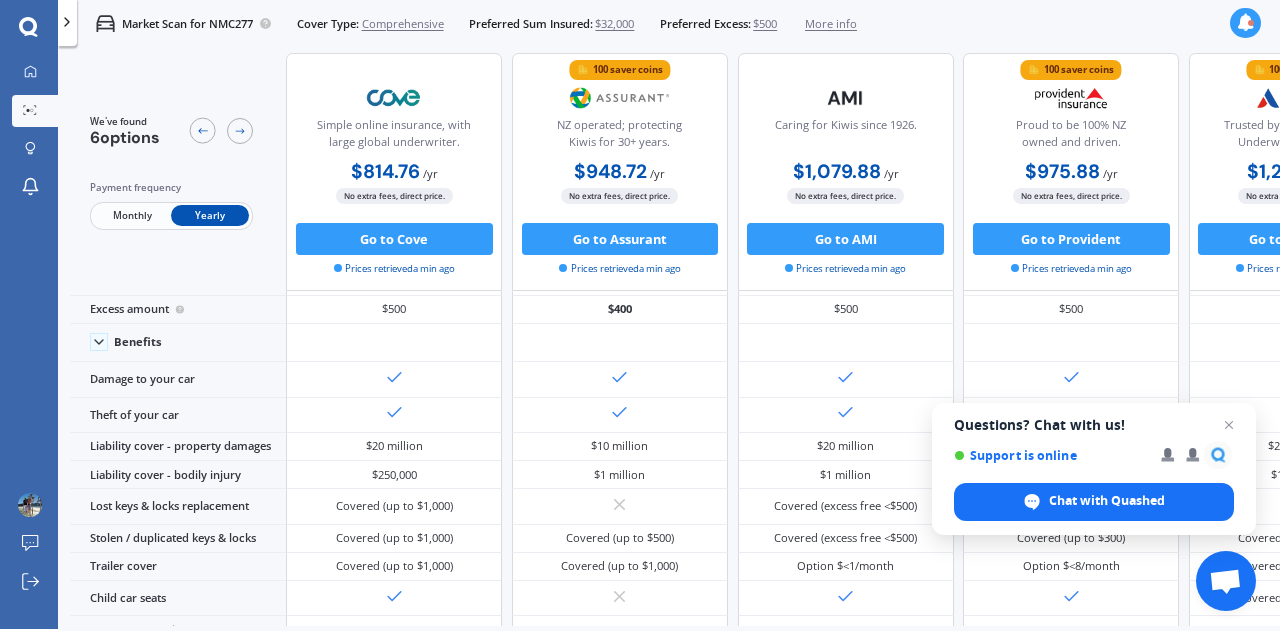 scroll, scrollTop: 35, scrollLeft: 0, axis: vertical 